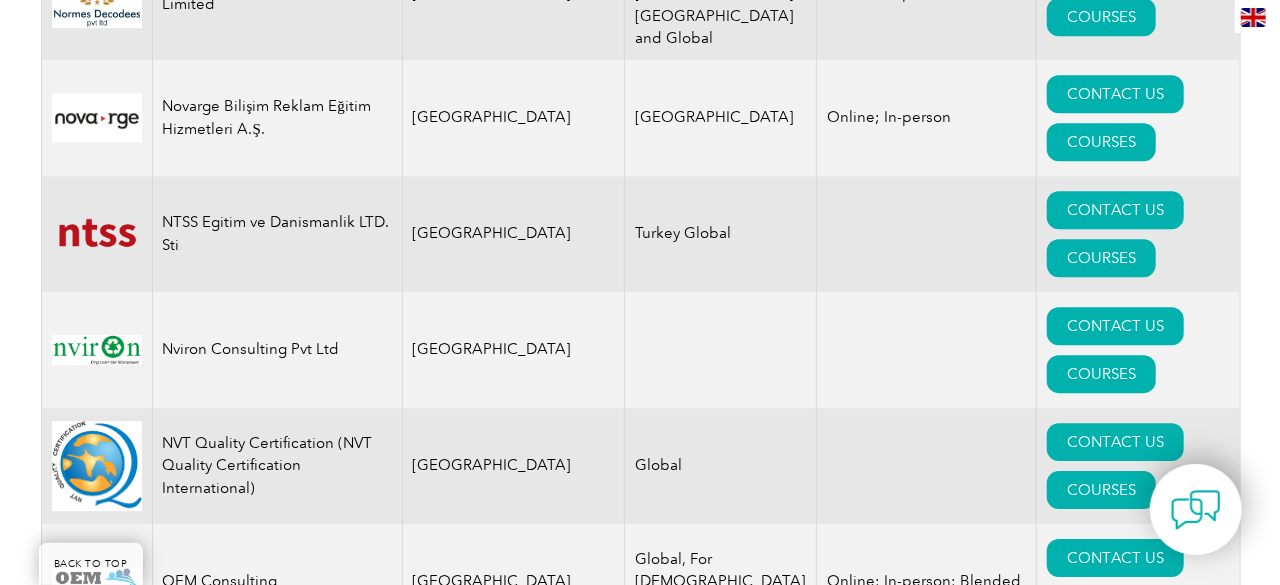 scroll, scrollTop: 21840, scrollLeft: 0, axis: vertical 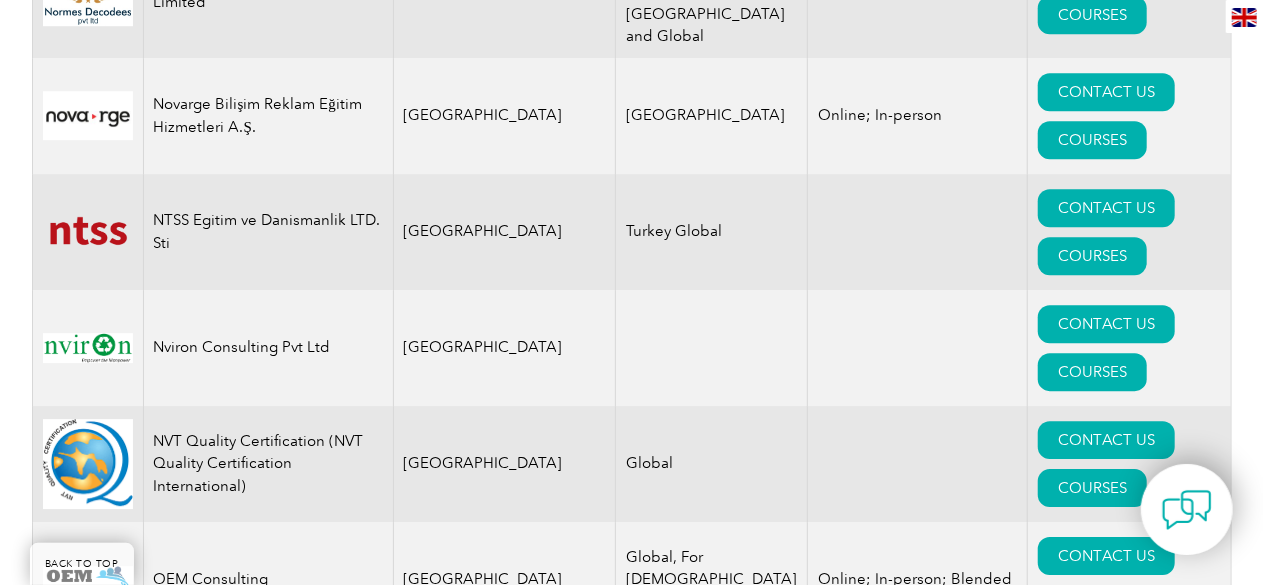 click on "COURSES" at bounding box center [1092, 9212] 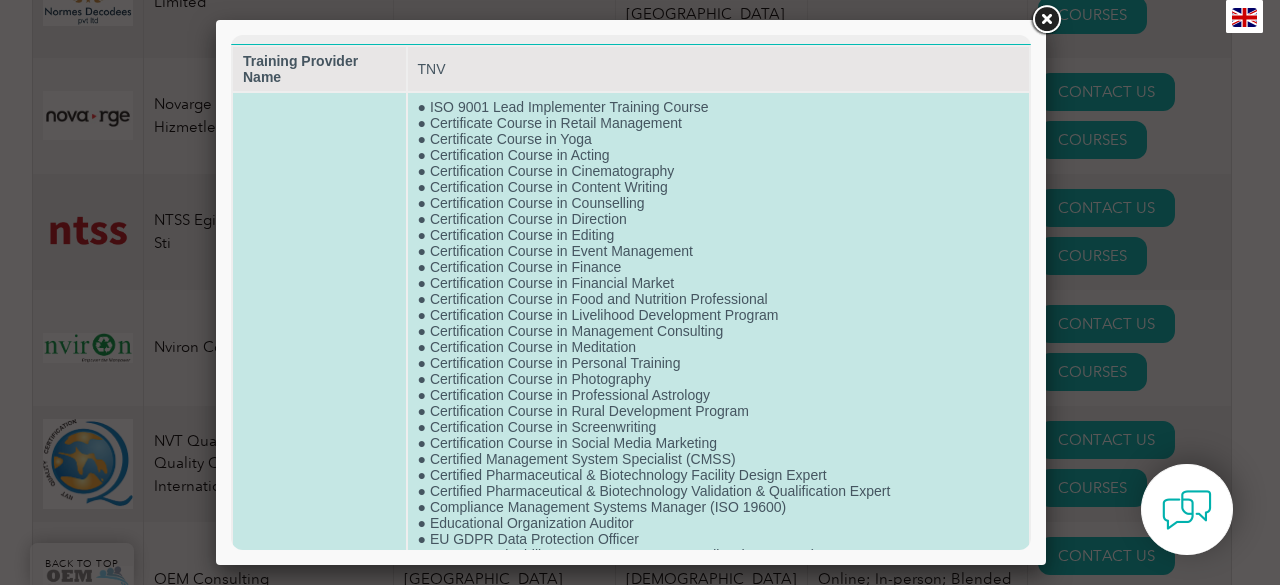 scroll, scrollTop: 0, scrollLeft: 0, axis: both 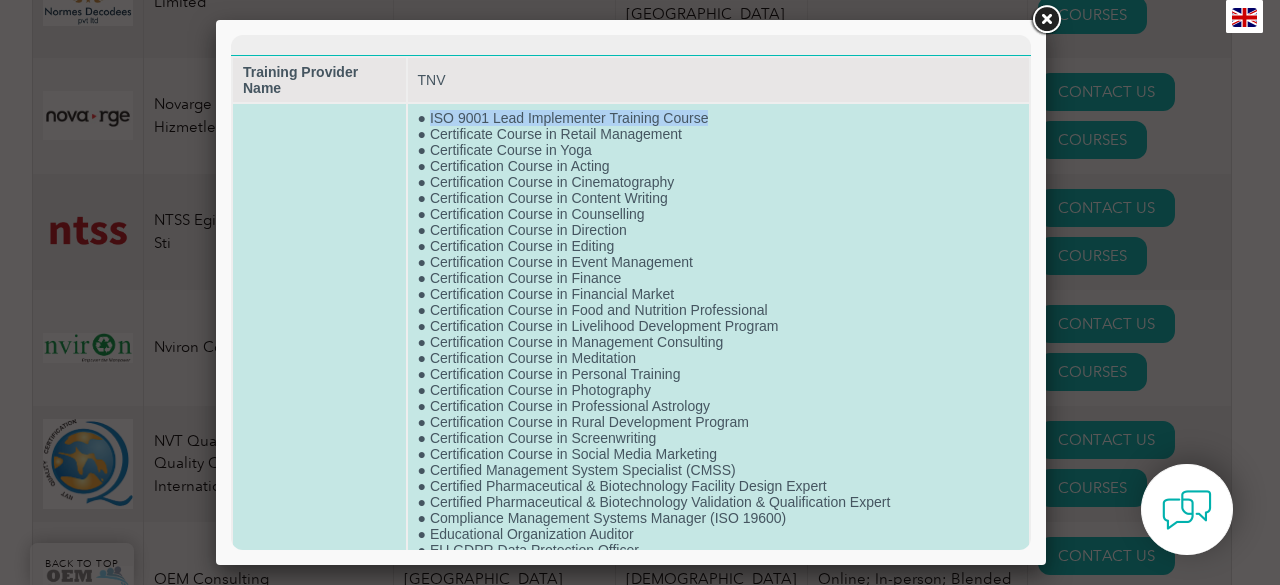 drag, startPoint x: 428, startPoint y: 115, endPoint x: 730, endPoint y: 110, distance: 302.04138 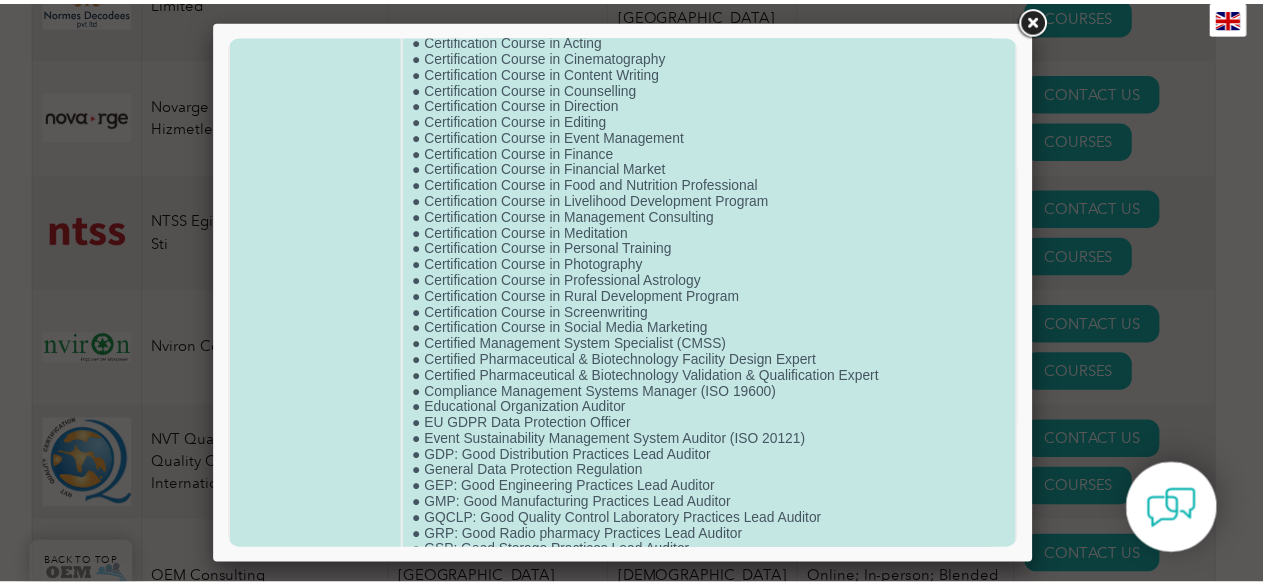 scroll, scrollTop: 0, scrollLeft: 0, axis: both 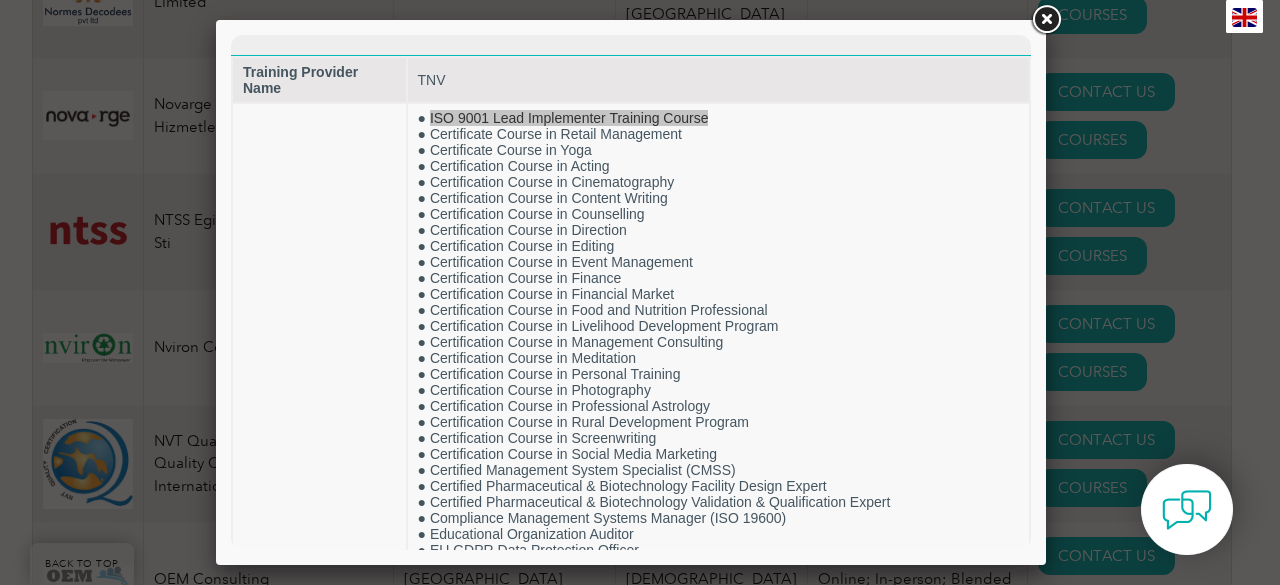 click at bounding box center (1046, 20) 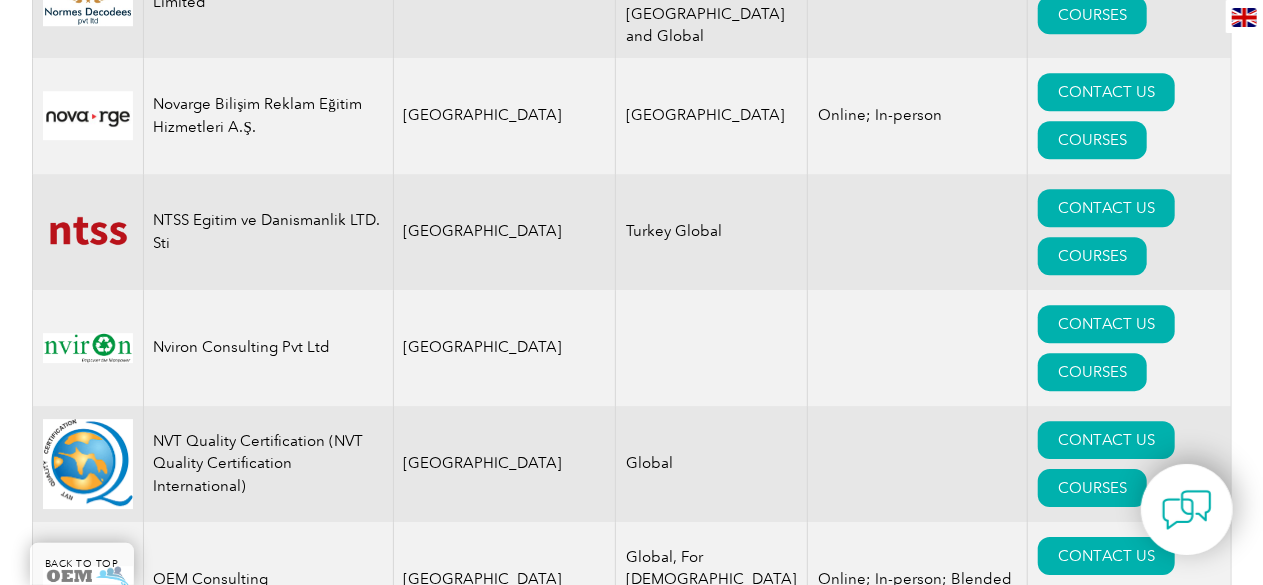 click on "CONTACT US   COURSES" at bounding box center [1129, 9072] 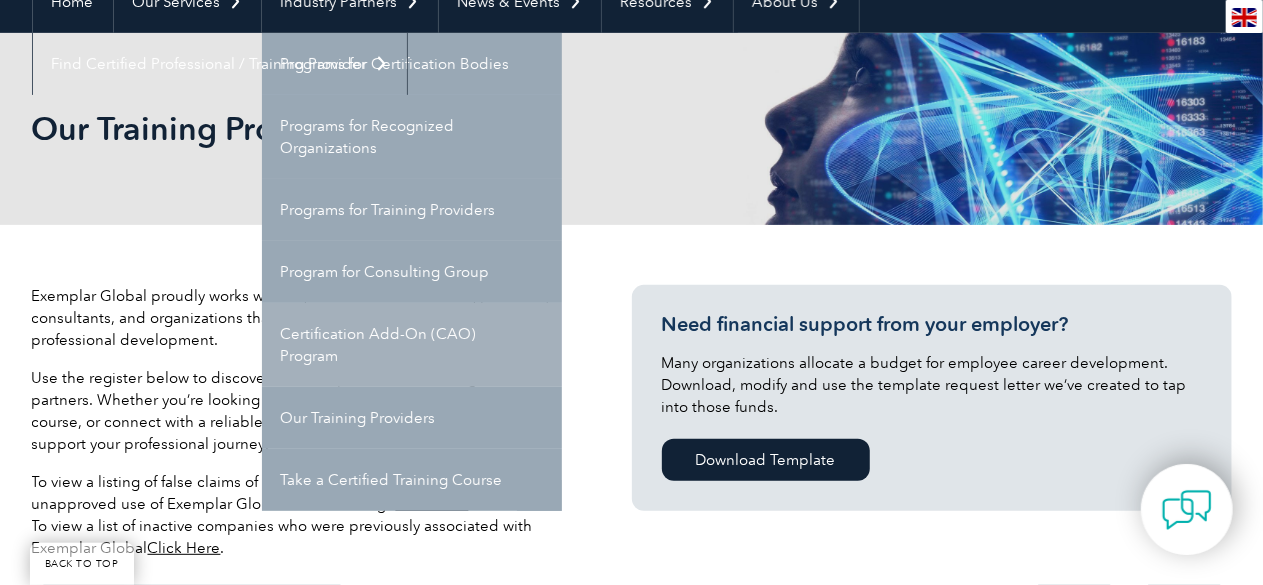scroll, scrollTop: 219, scrollLeft: 0, axis: vertical 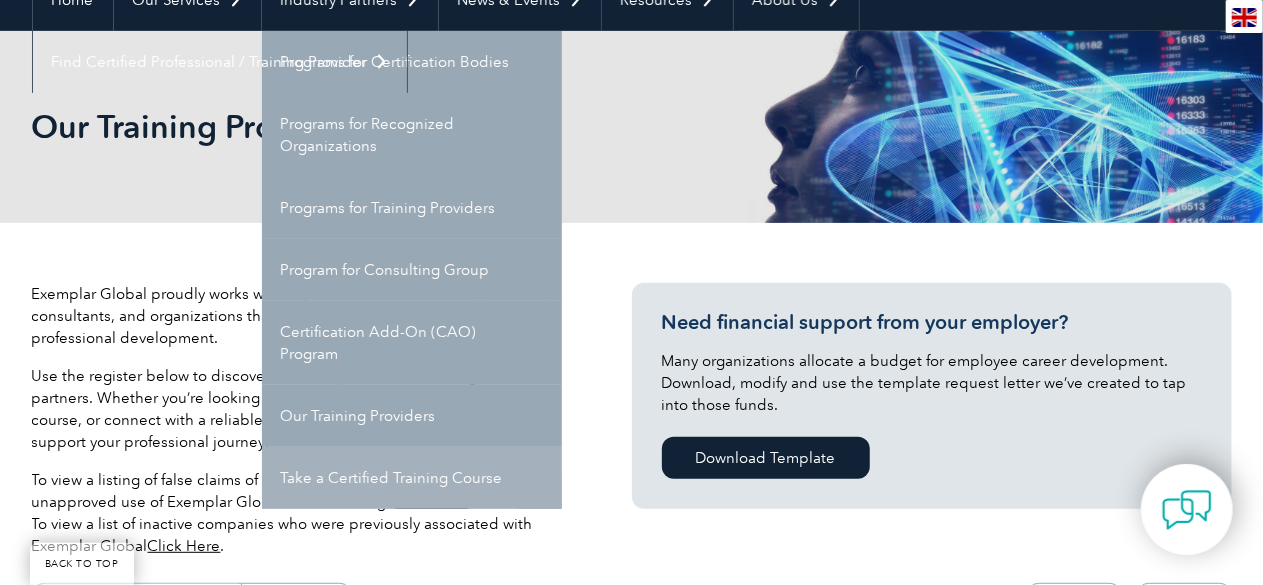 click on "Take a Certified Training Course" at bounding box center (412, 478) 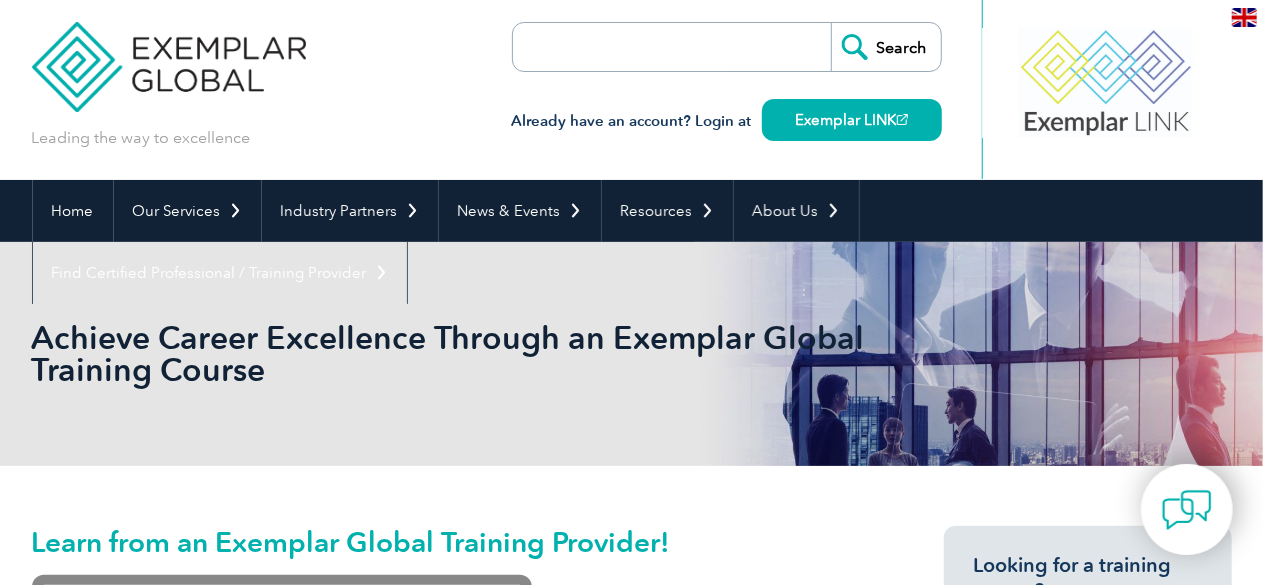 scroll, scrollTop: 0, scrollLeft: 0, axis: both 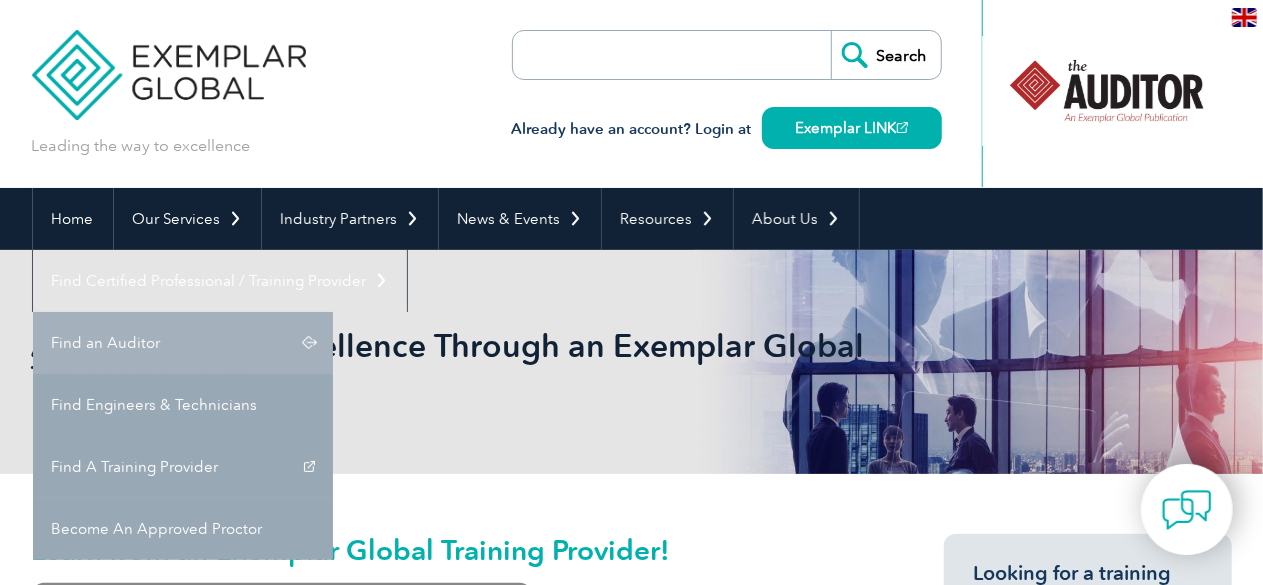 click on "Find an Auditor" at bounding box center (183, 343) 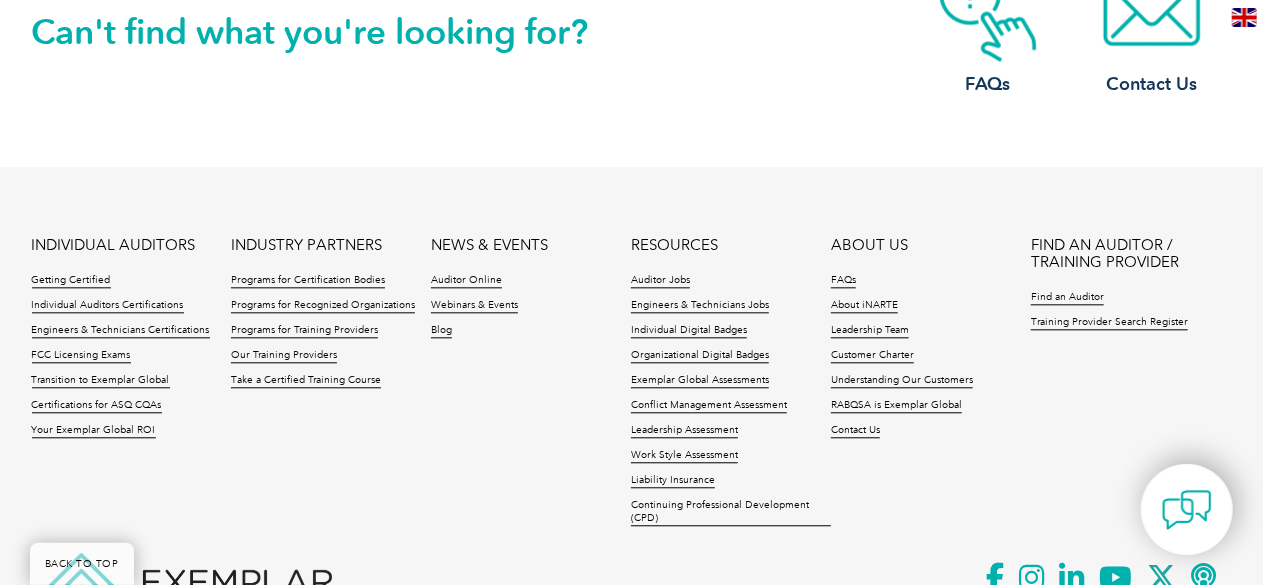 scroll, scrollTop: 2246, scrollLeft: 0, axis: vertical 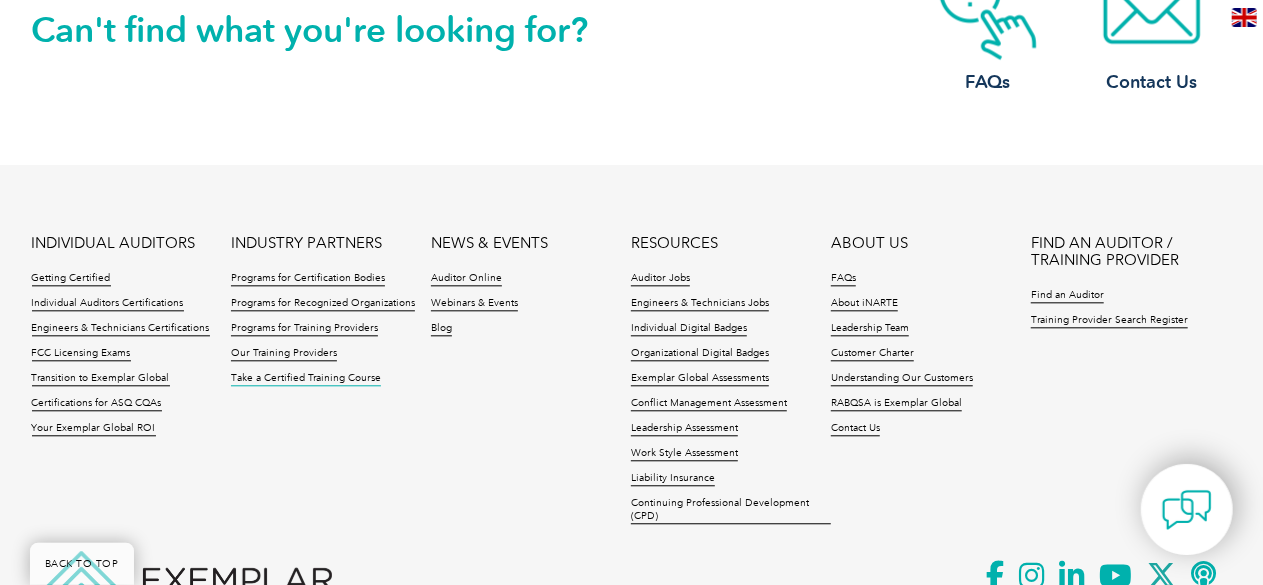 click on "Take a Certified Training Course" at bounding box center [306, 379] 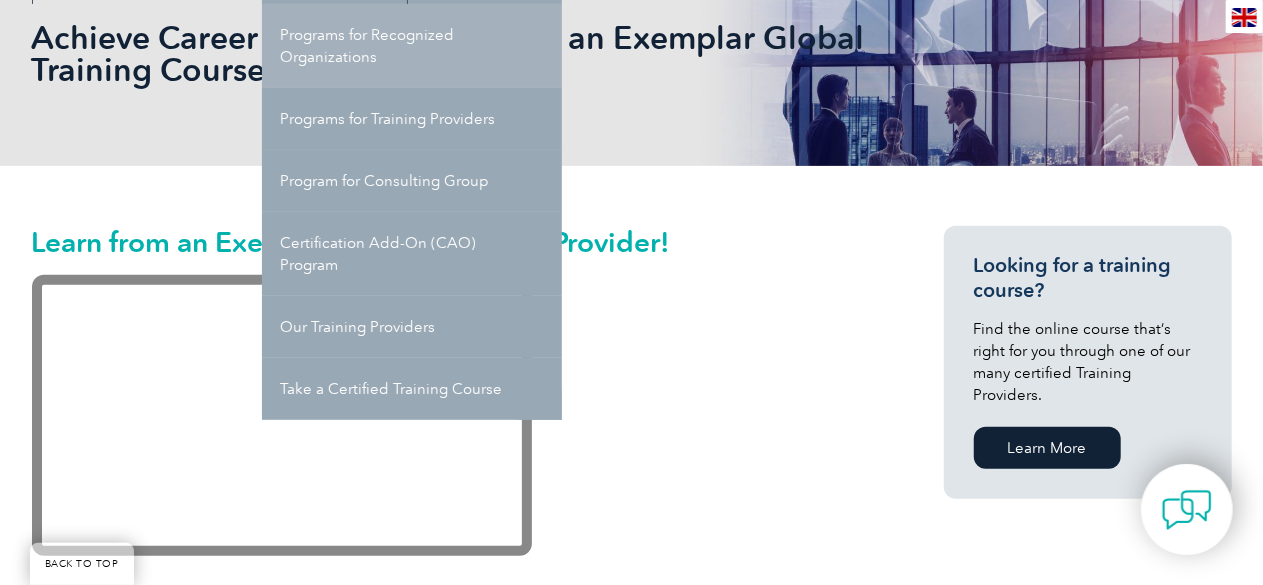 scroll, scrollTop: 311, scrollLeft: 0, axis: vertical 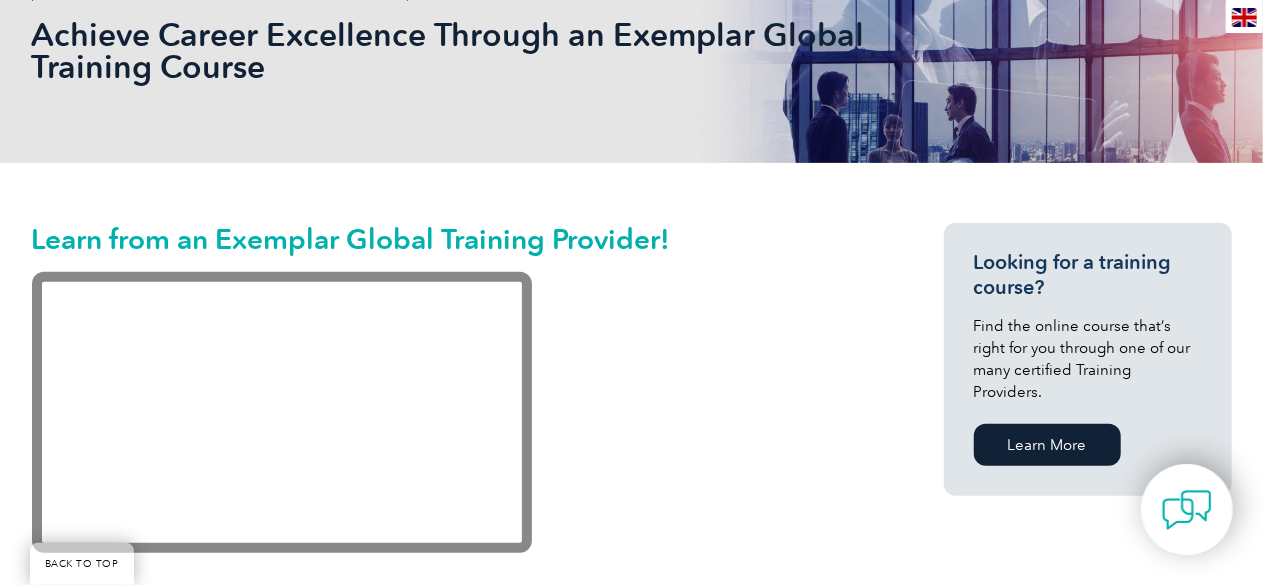 click at bounding box center (452, 415) 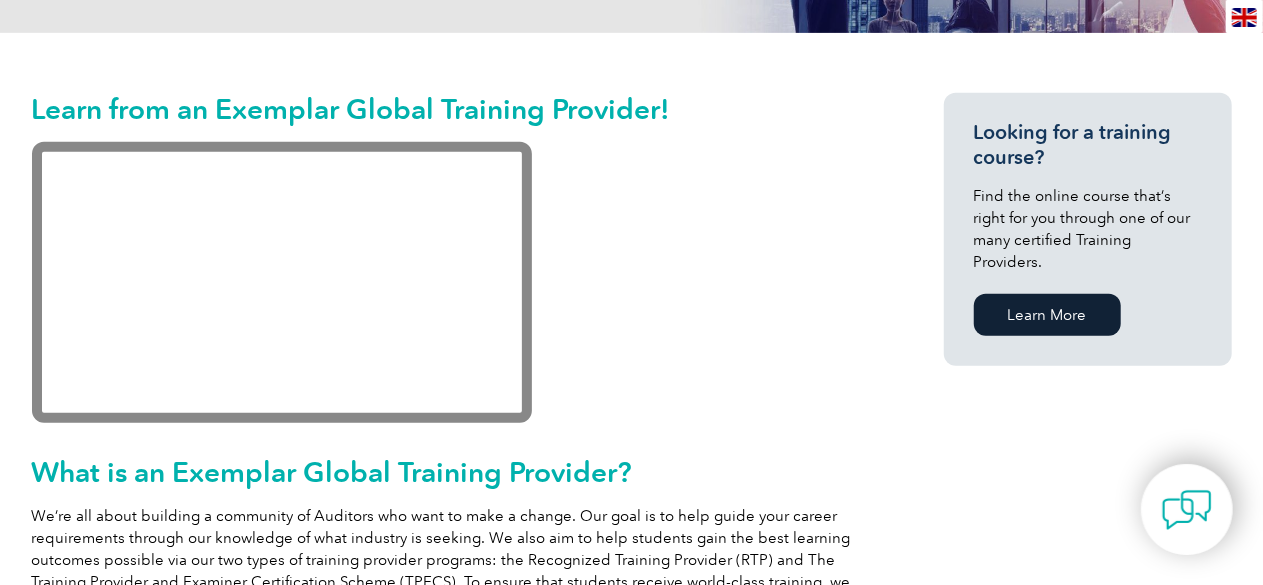 scroll, scrollTop: 0, scrollLeft: 0, axis: both 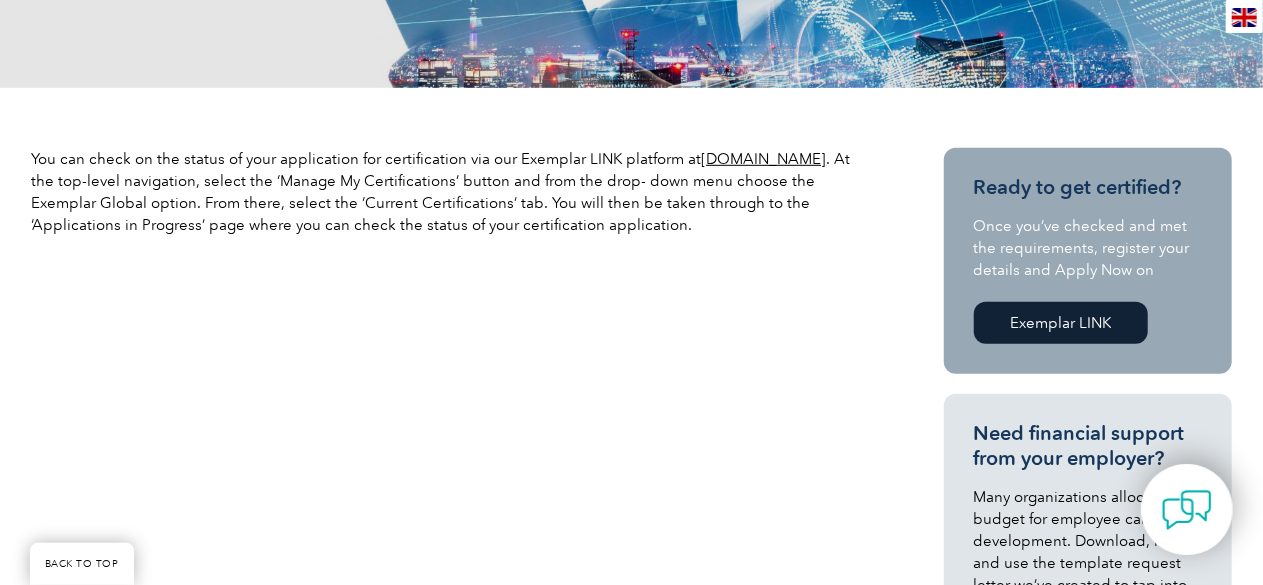 click on "www.exemplarlink.org" at bounding box center [764, 159] 